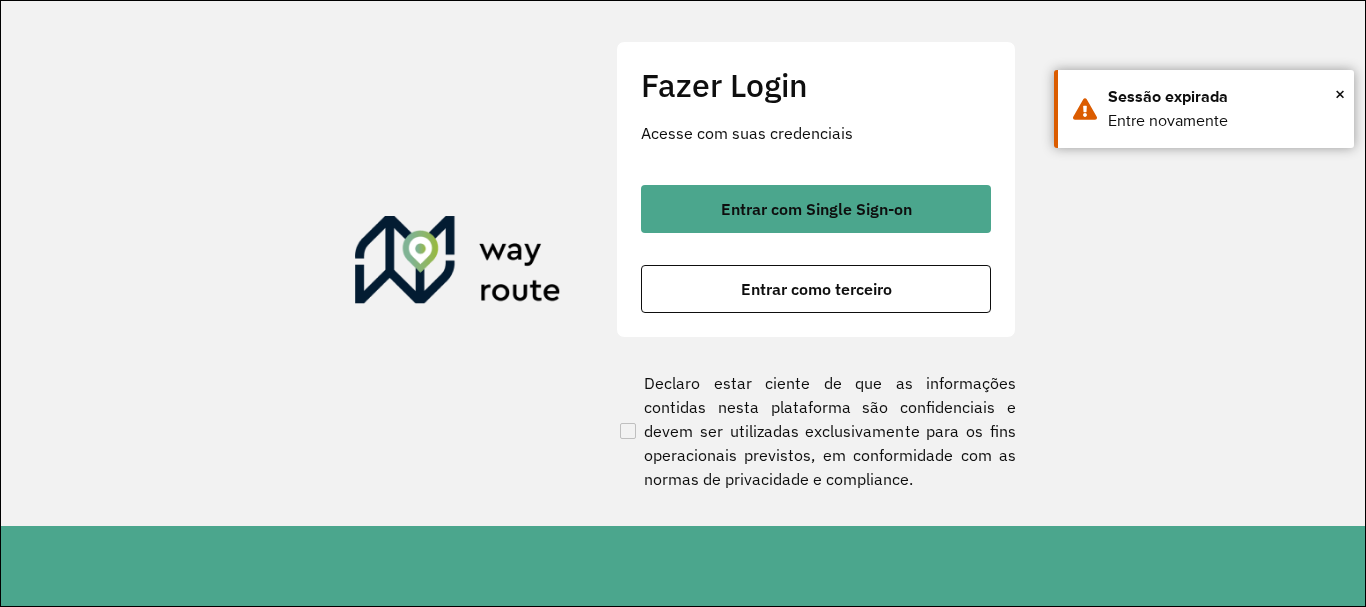 scroll, scrollTop: 0, scrollLeft: 0, axis: both 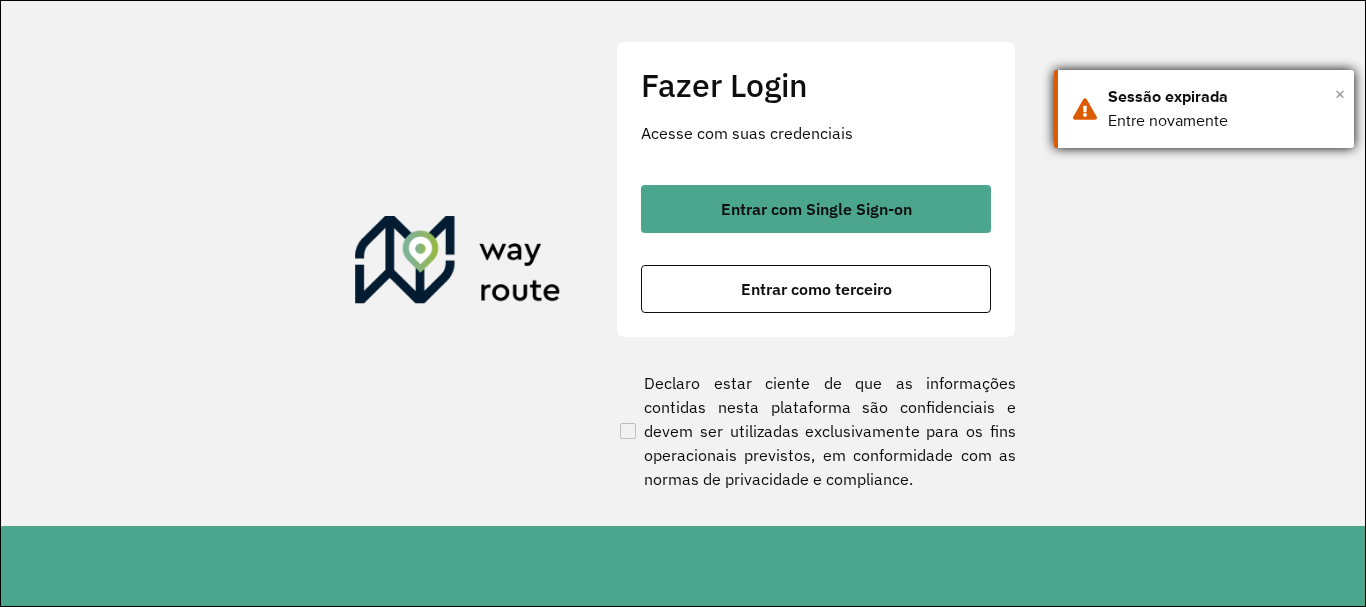 click on "×" at bounding box center (1340, 94) 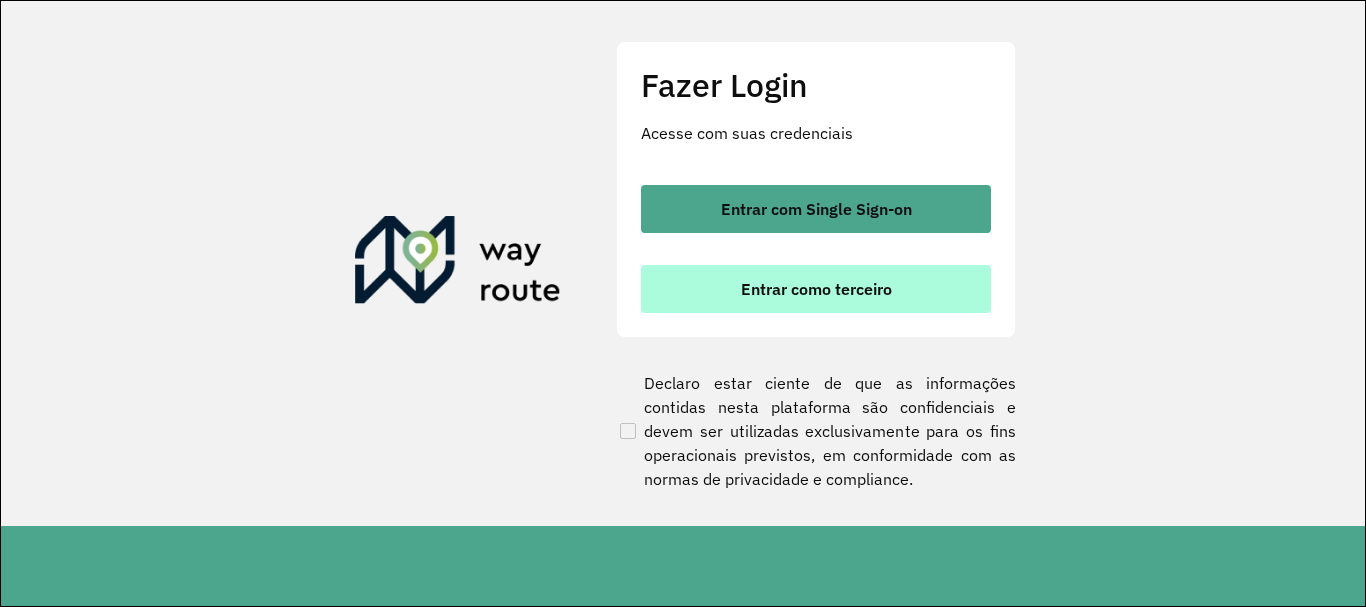 click on "Entrar como terceiro" at bounding box center [816, 289] 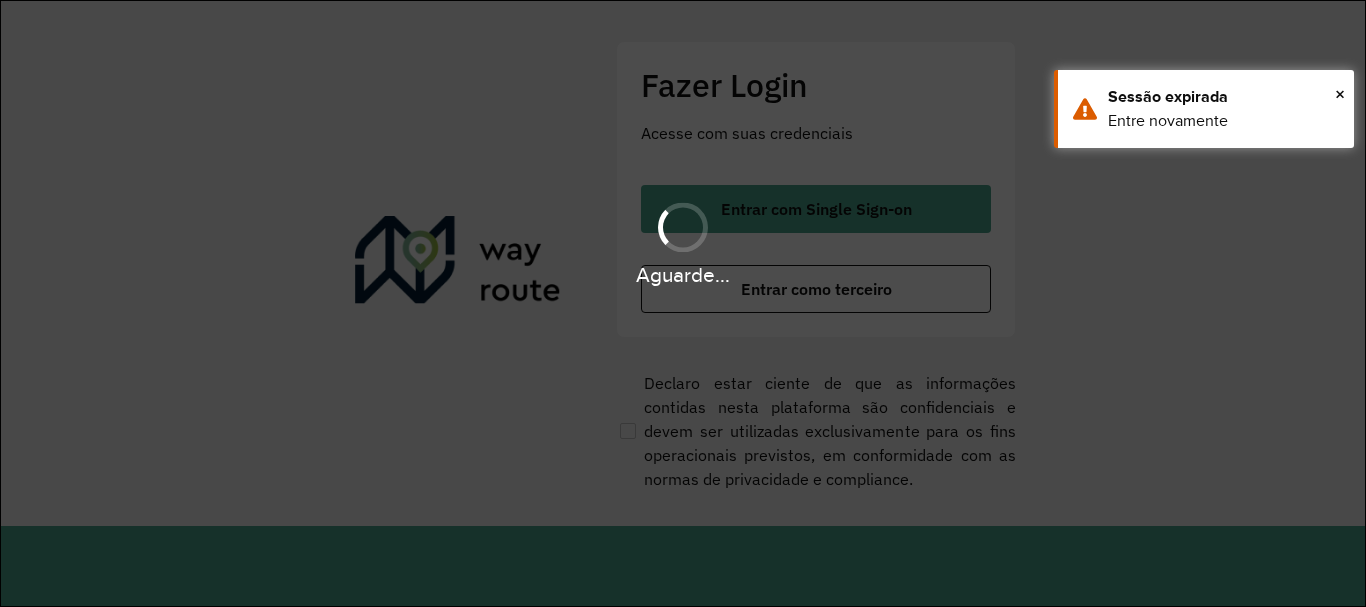 scroll, scrollTop: 0, scrollLeft: 0, axis: both 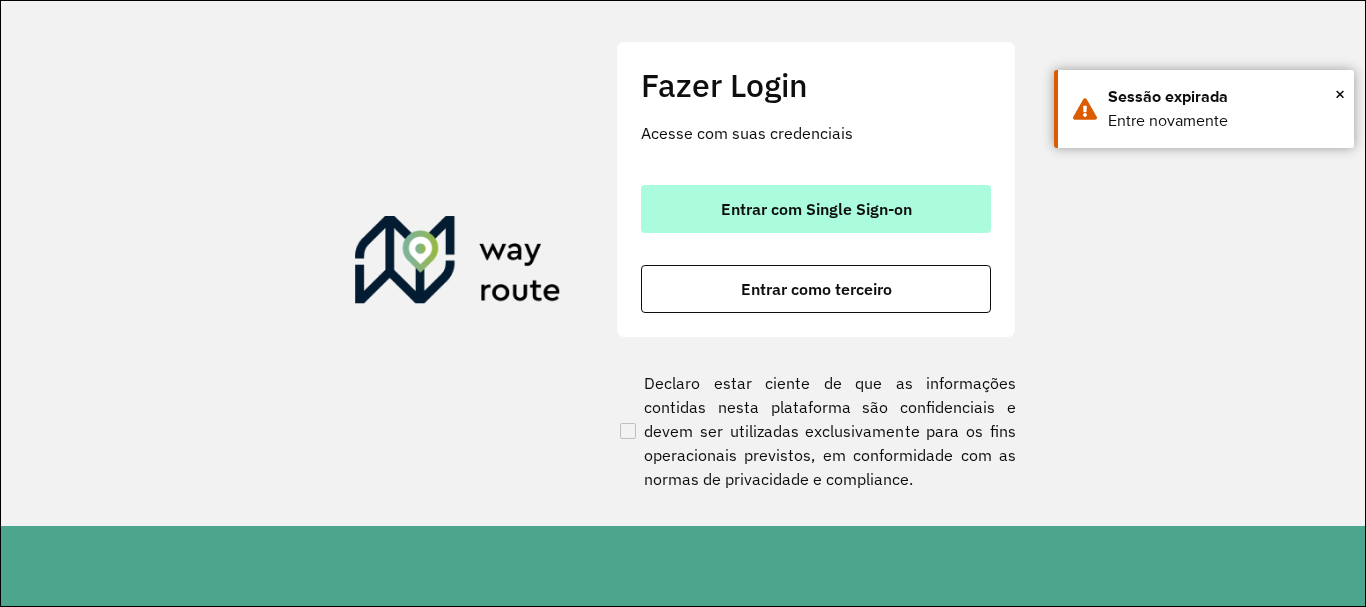 click on "Entrar com Single Sign-on" at bounding box center [816, 209] 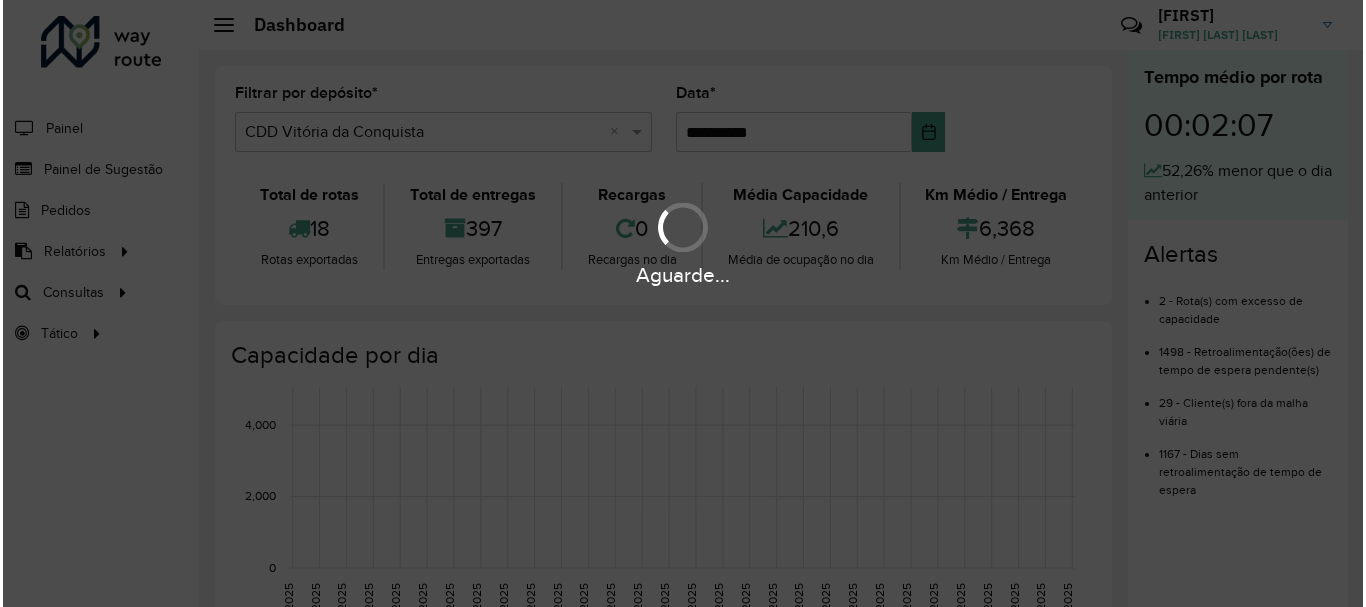 scroll, scrollTop: 0, scrollLeft: 0, axis: both 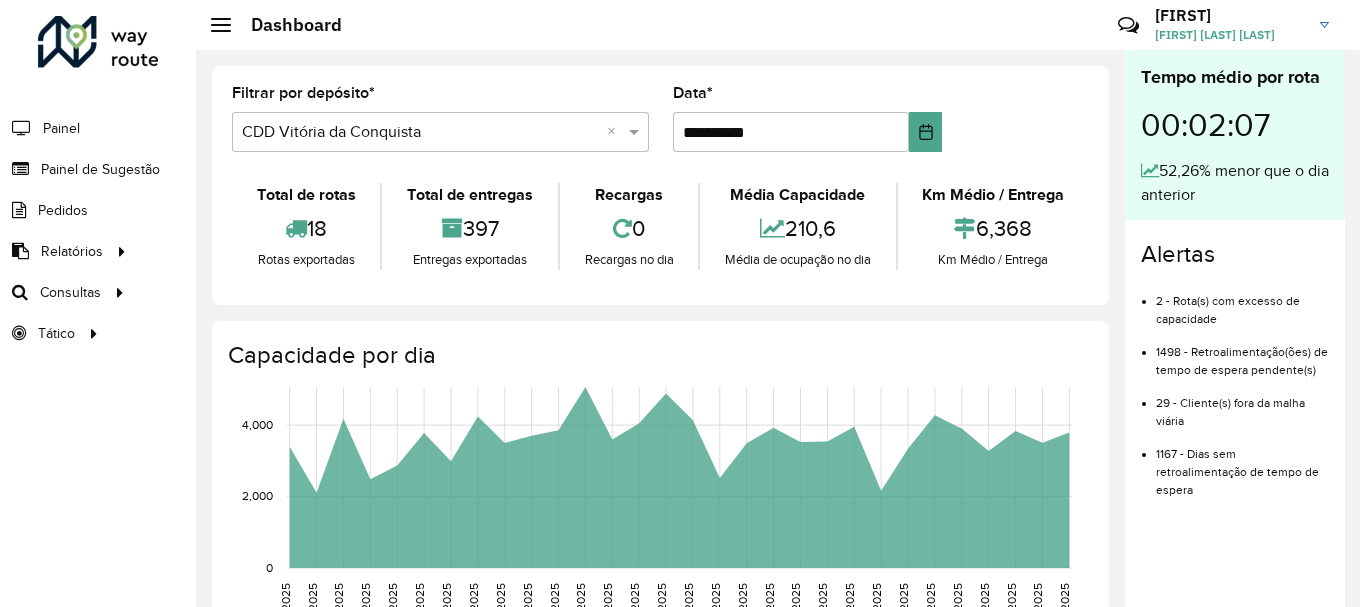 click at bounding box center (420, 133) 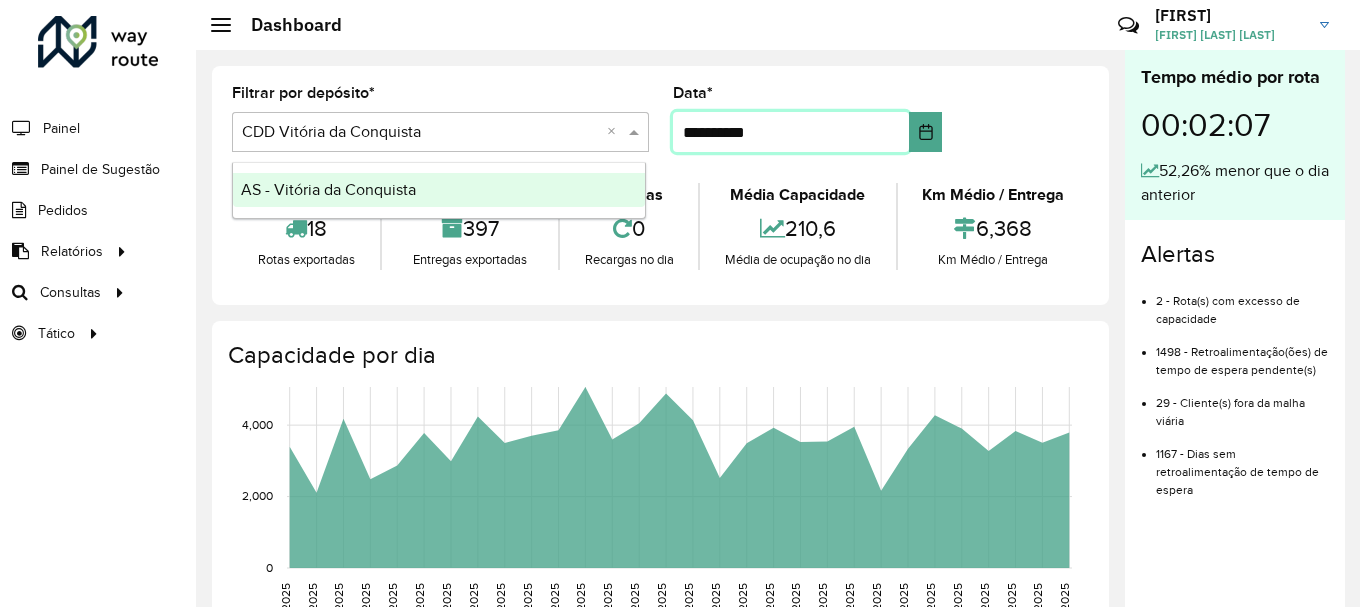 click on "**********" at bounding box center [791, 132] 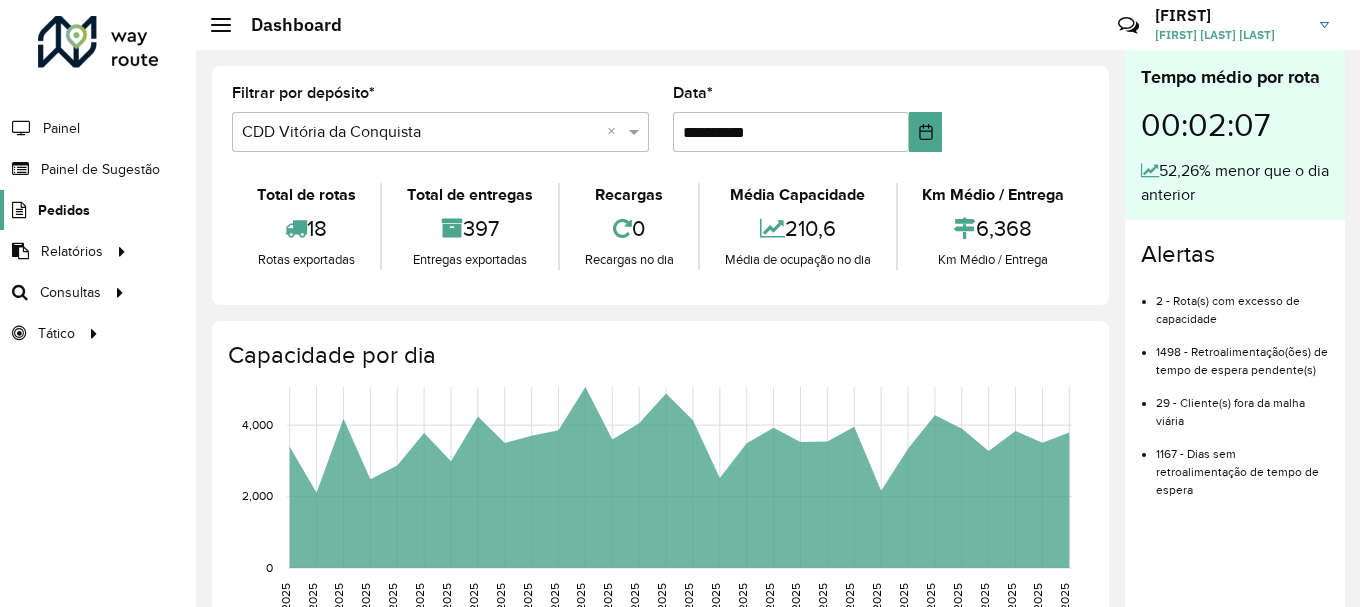 click on "Pedidos" 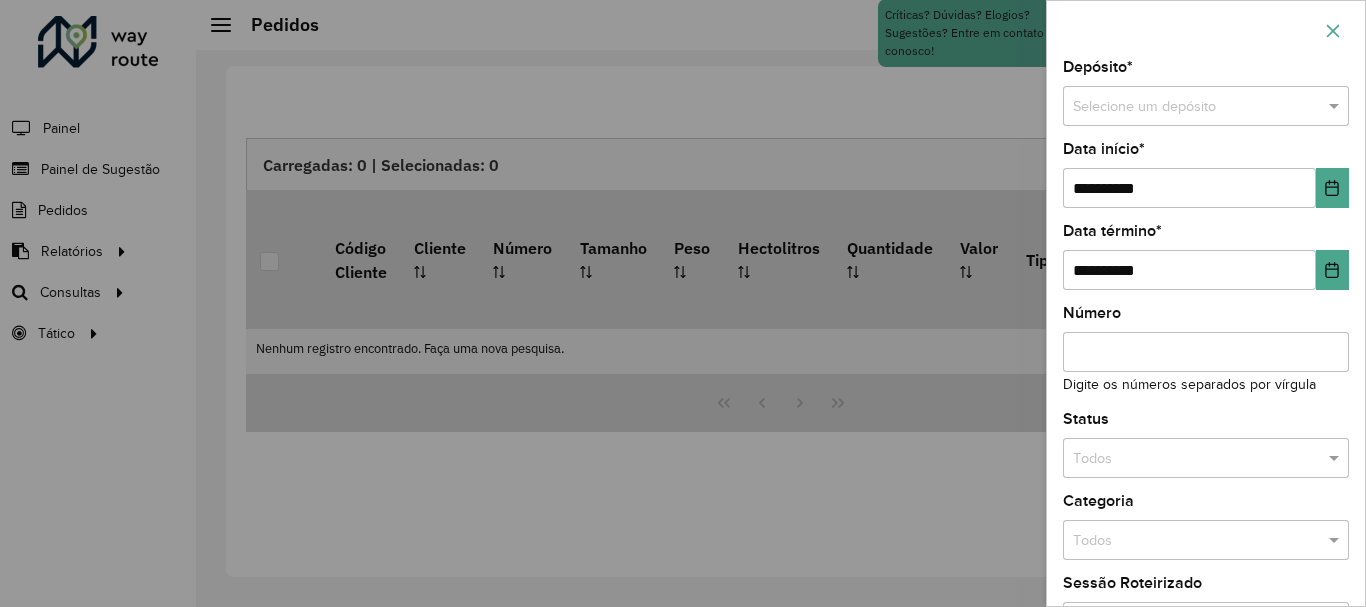 click 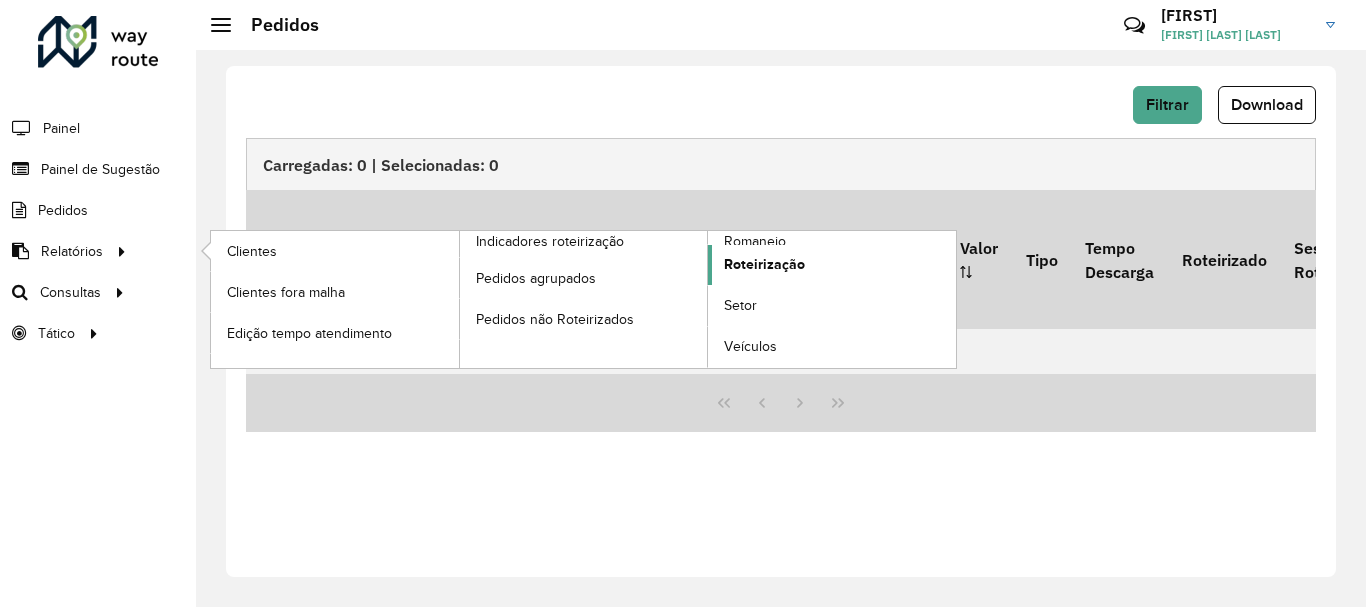 click on "Roteirização" 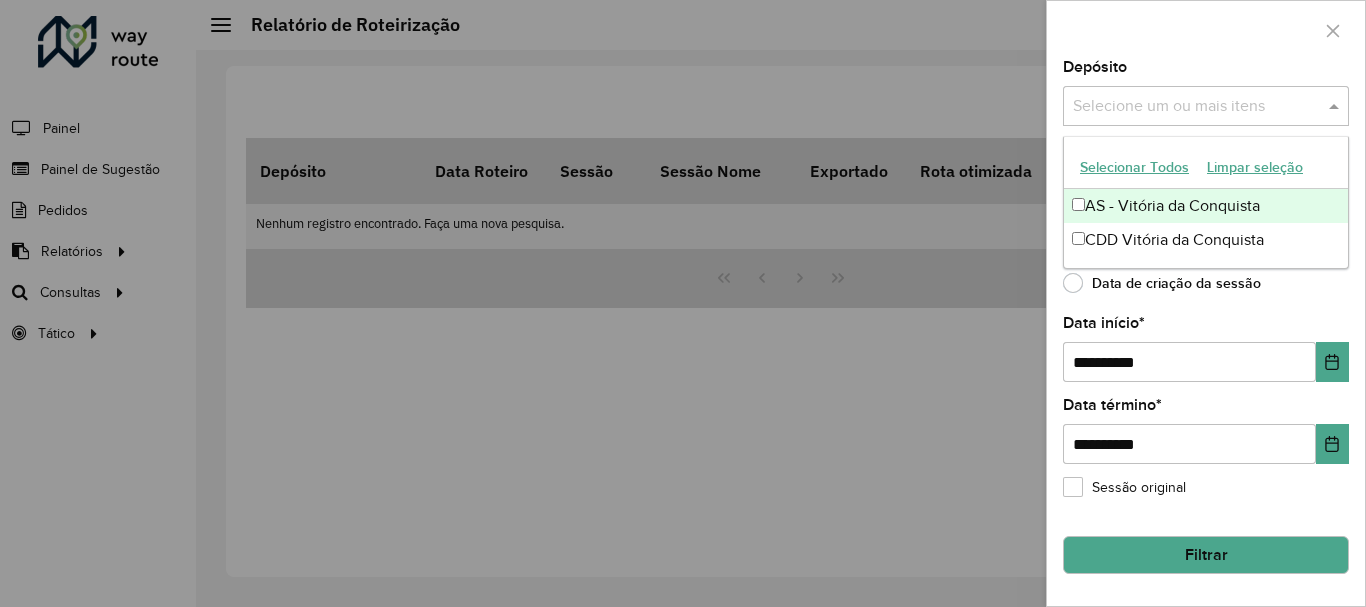 click at bounding box center (1196, 107) 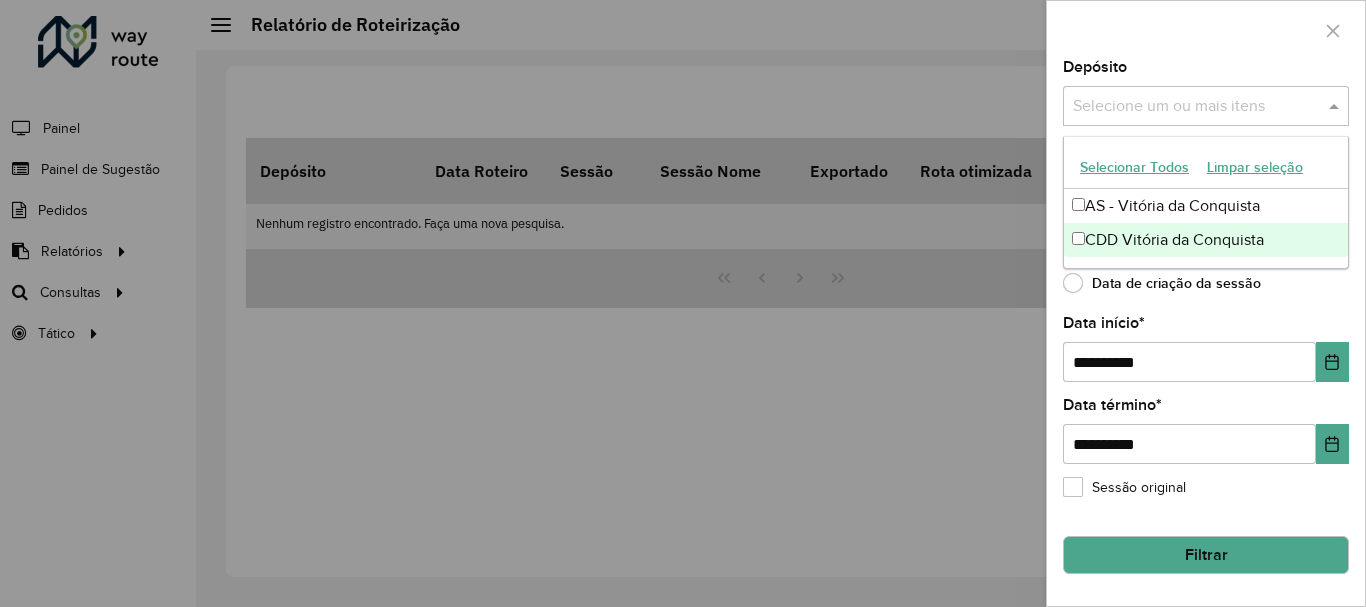 click on "CDD Vitória da Conquista" at bounding box center (1206, 240) 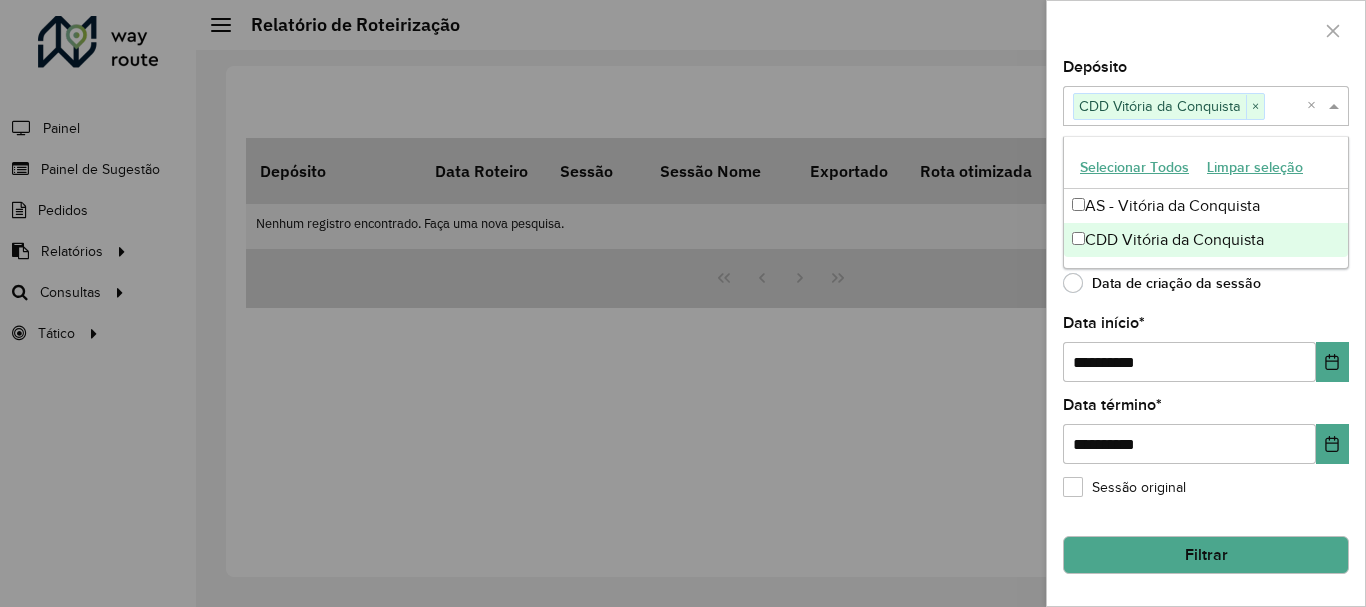click on "**********" 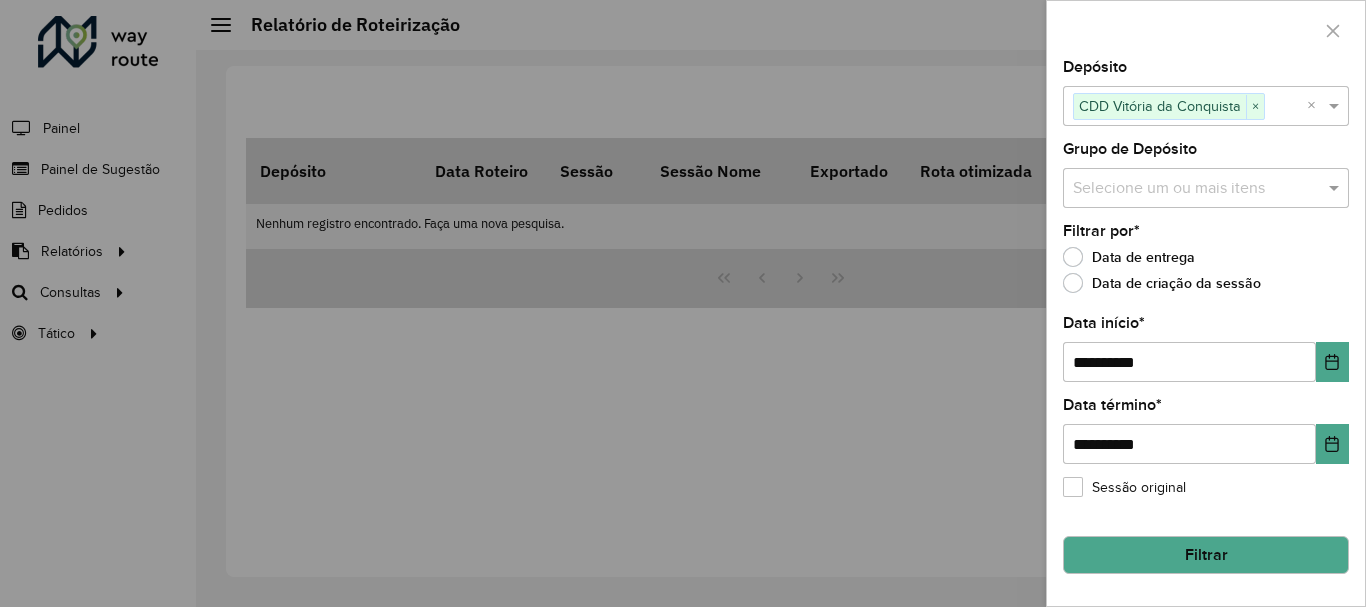click on "Sessão original" 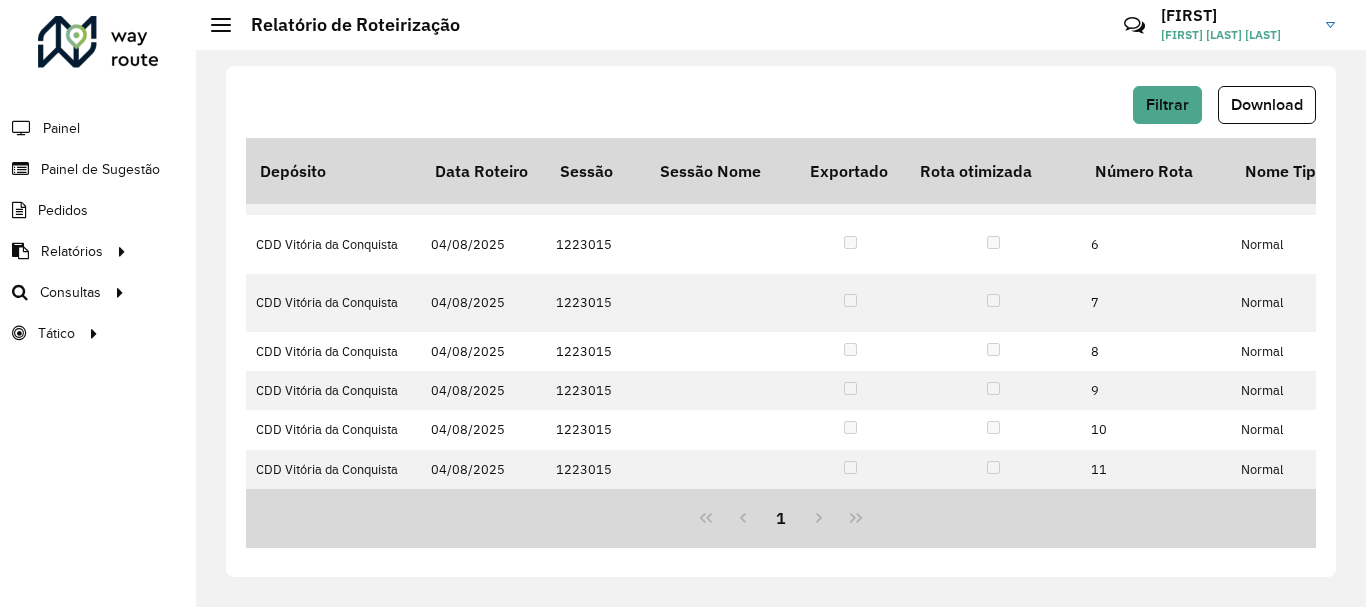 scroll, scrollTop: 700, scrollLeft: 0, axis: vertical 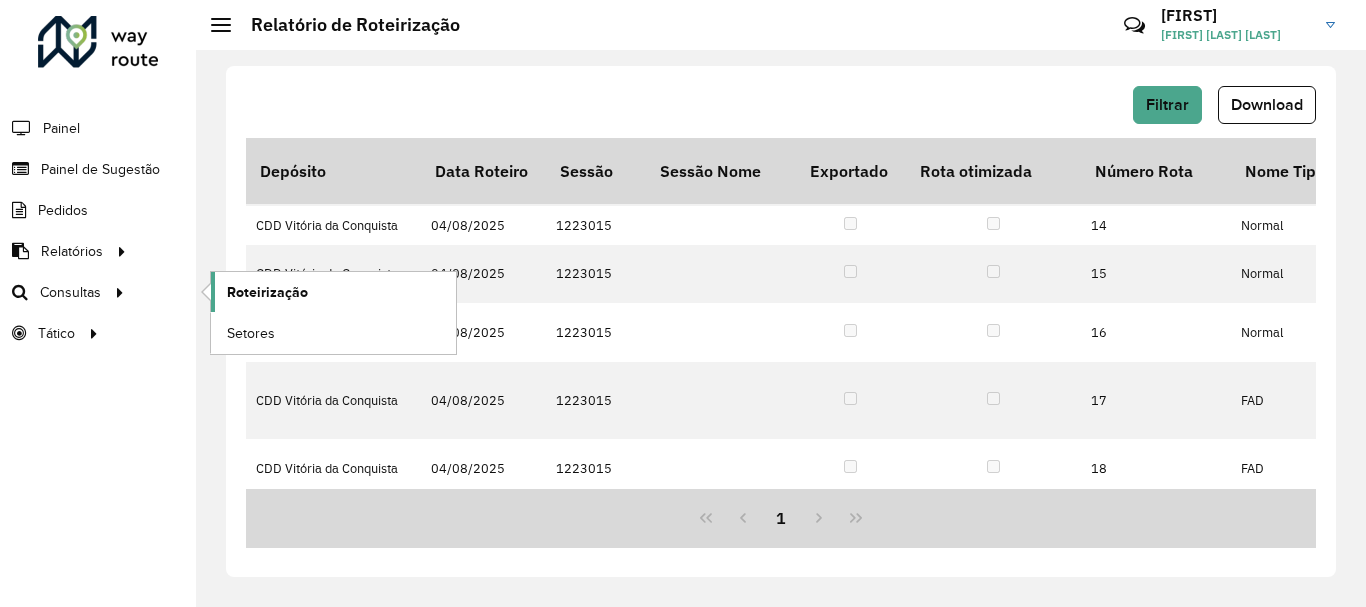 click on "Roteirização" 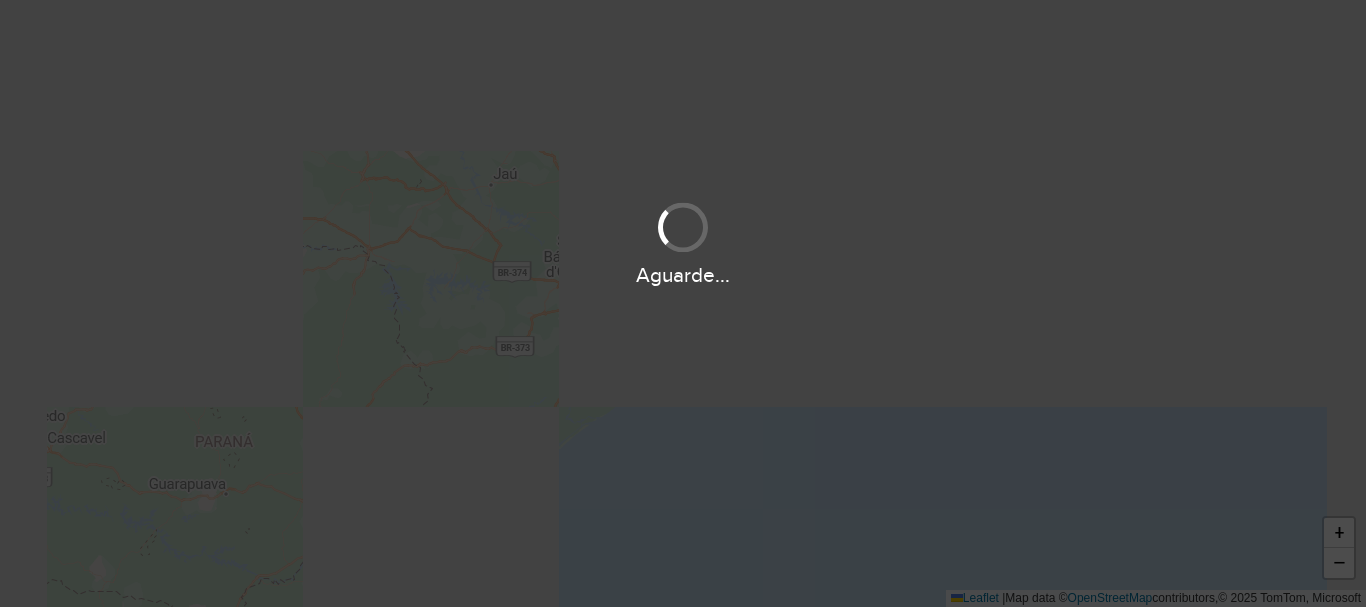 scroll, scrollTop: 0, scrollLeft: 0, axis: both 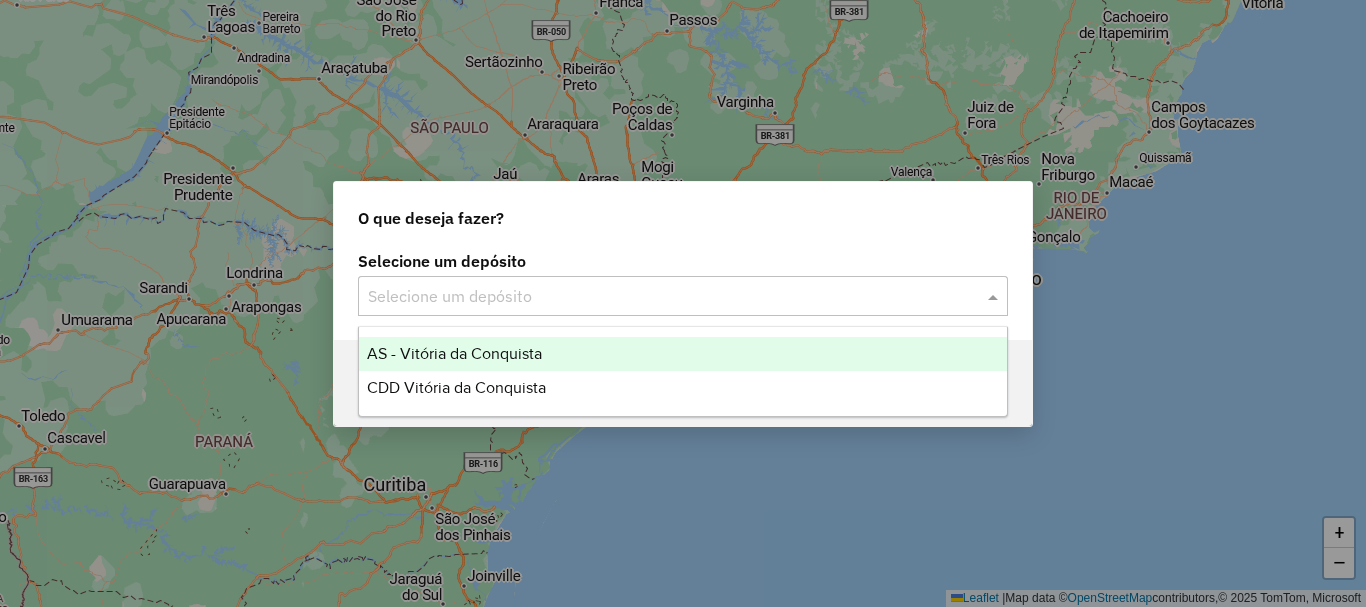 click 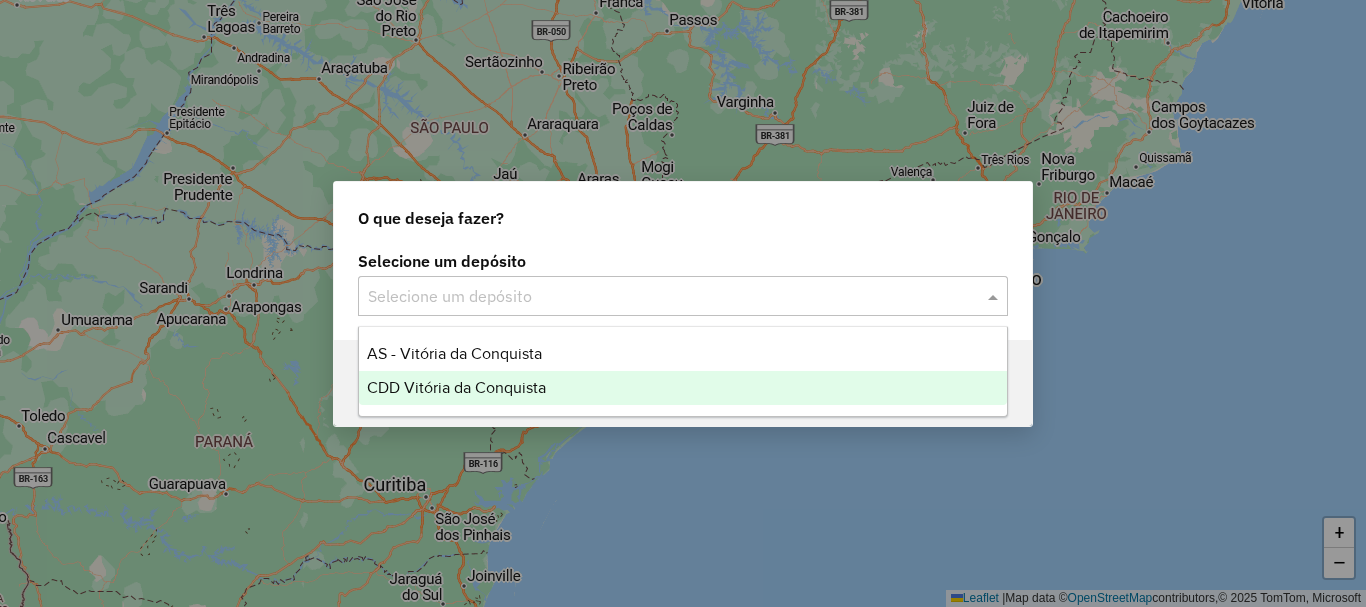 click on "CDD Vitória da Conquista" at bounding box center (456, 387) 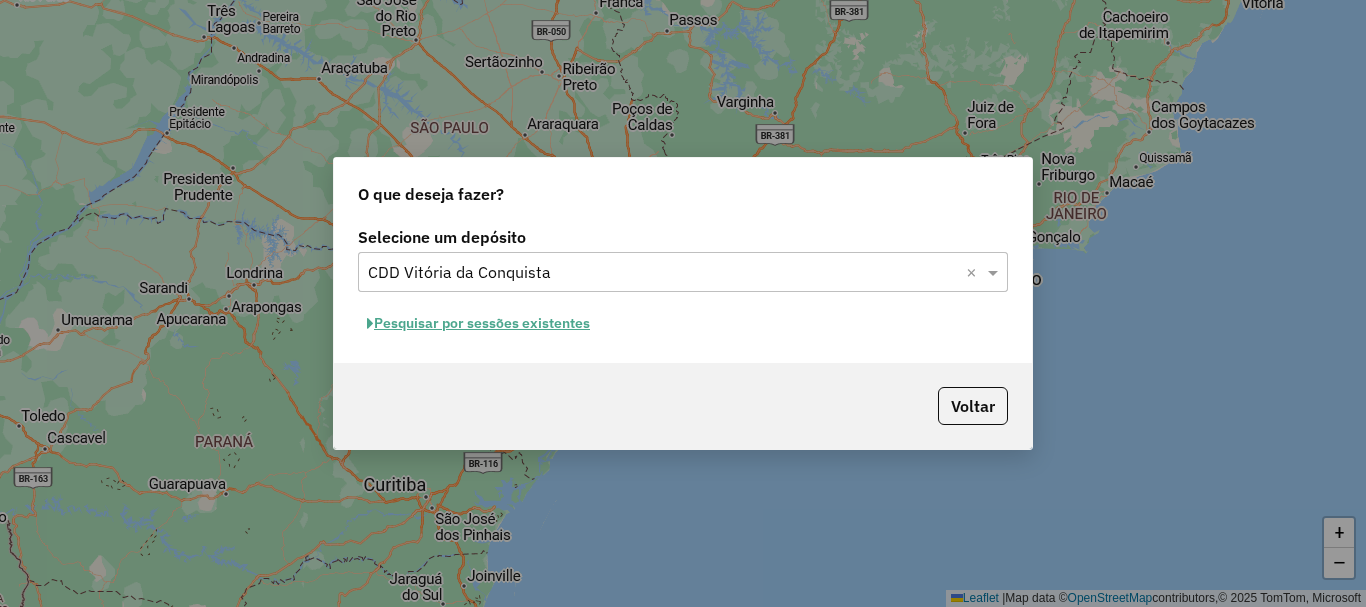 click on "Pesquisar por sessões existentes" 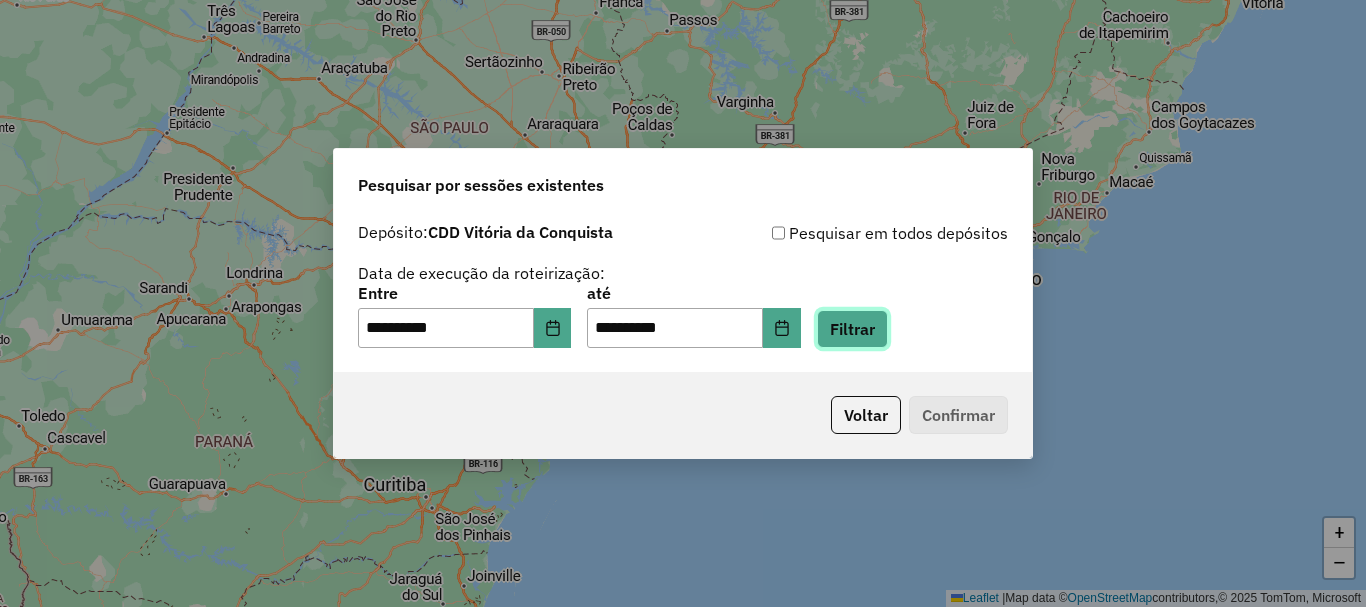 click on "Filtrar" 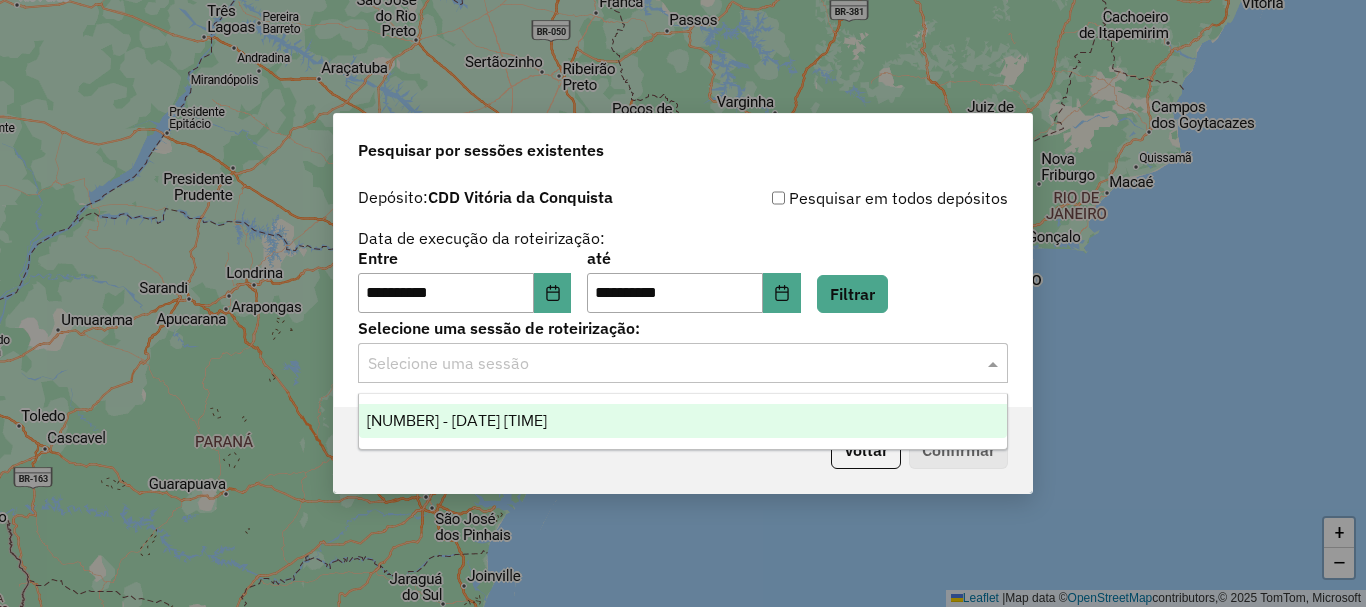 click 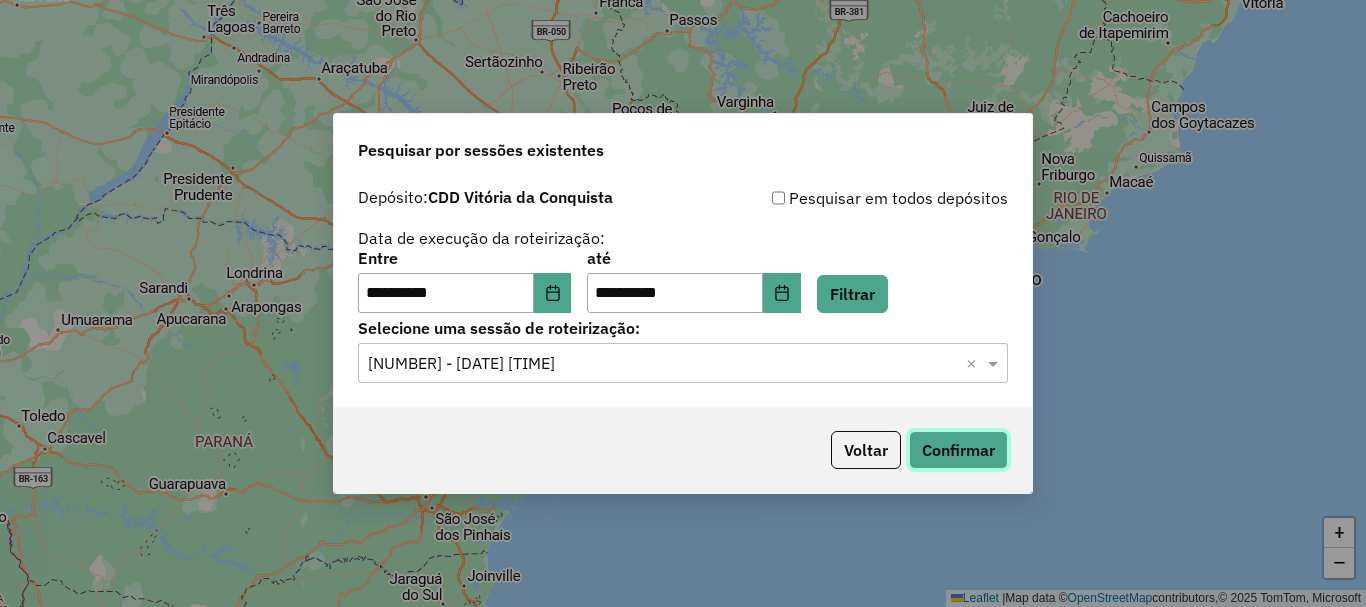 click on "Confirmar" 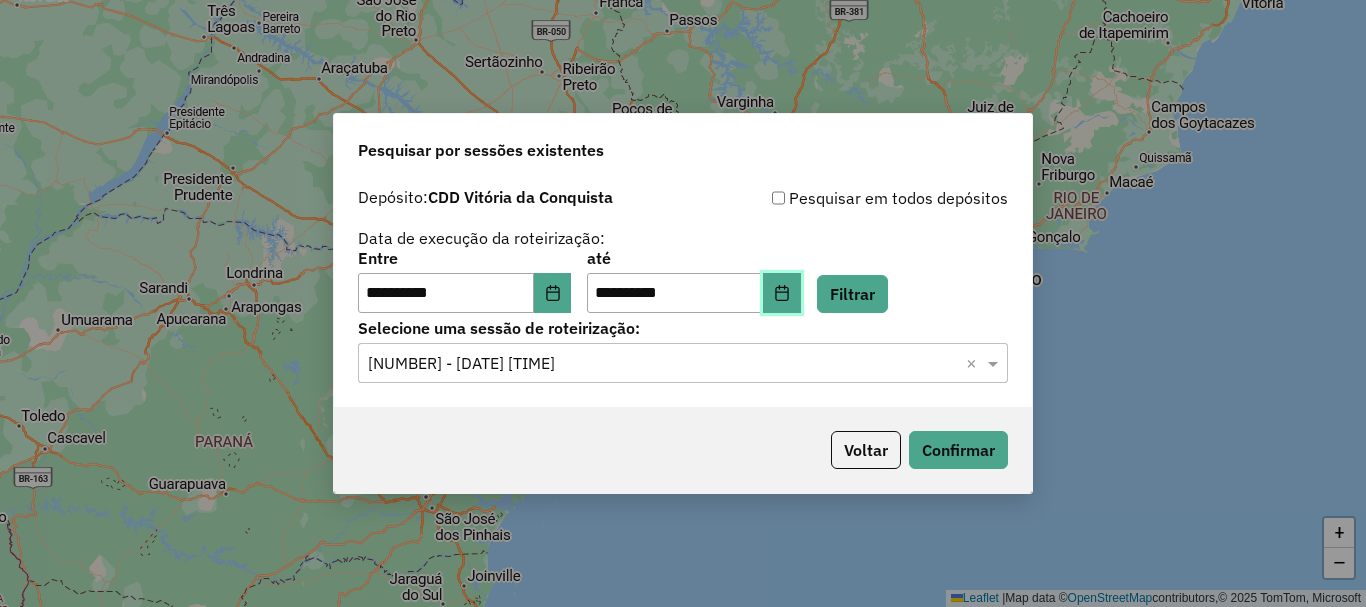 click 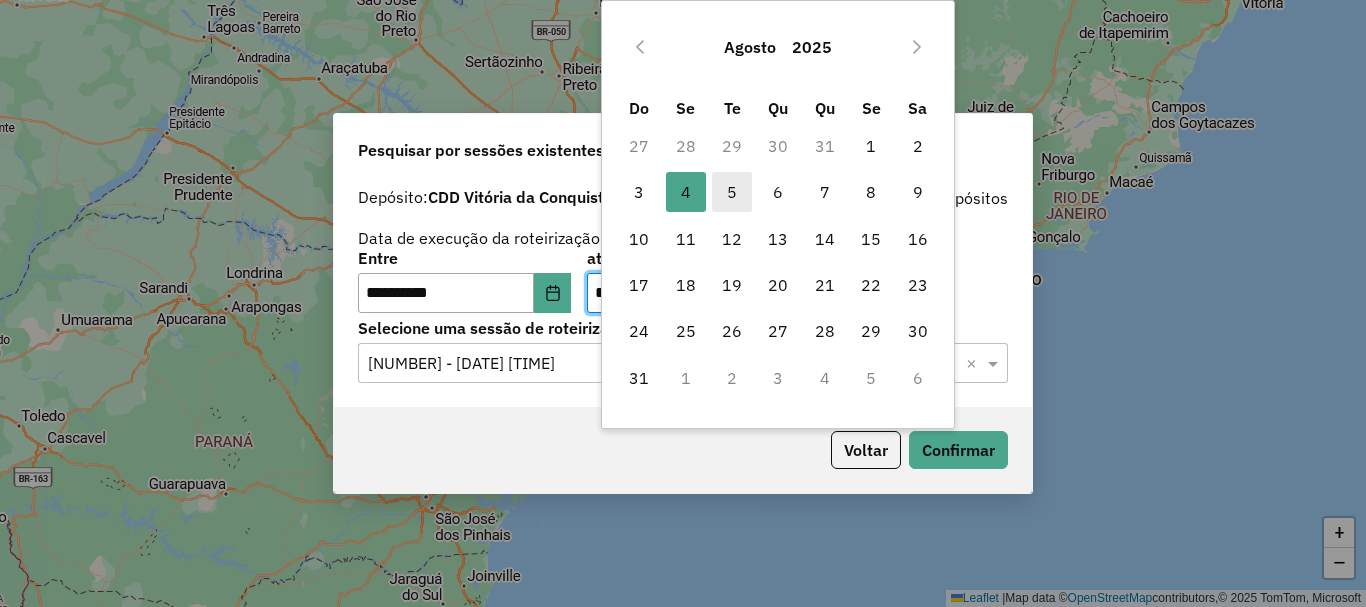 click on "5" at bounding box center (732, 192) 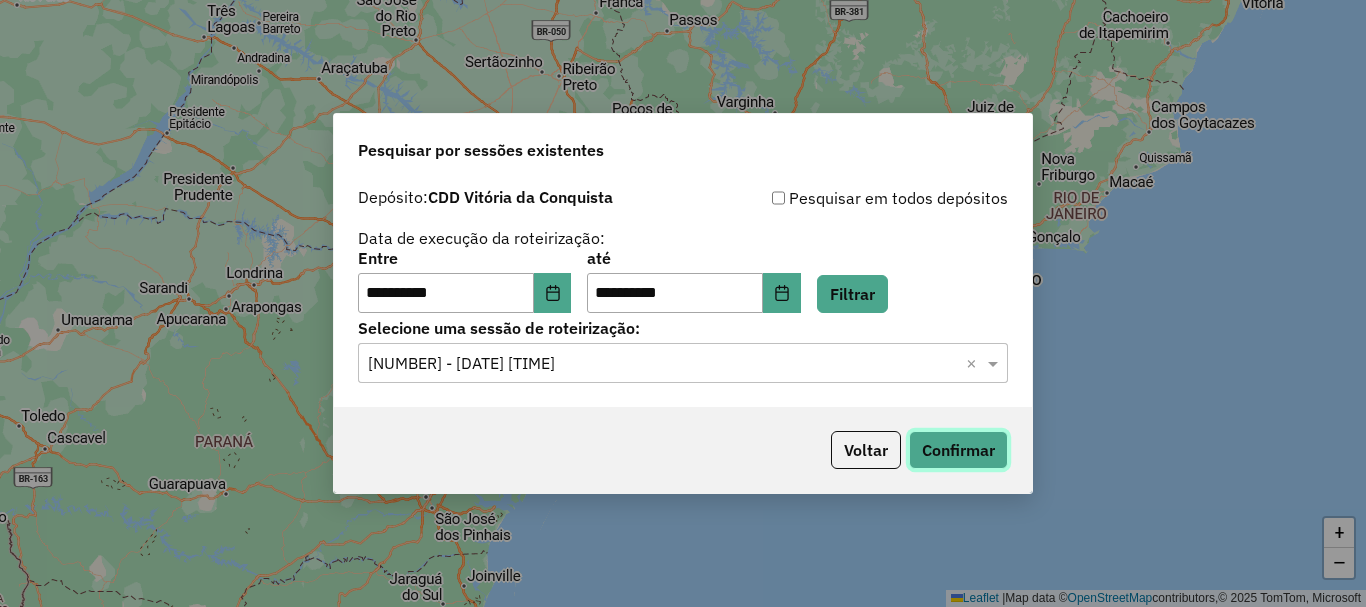 click on "Confirmar" 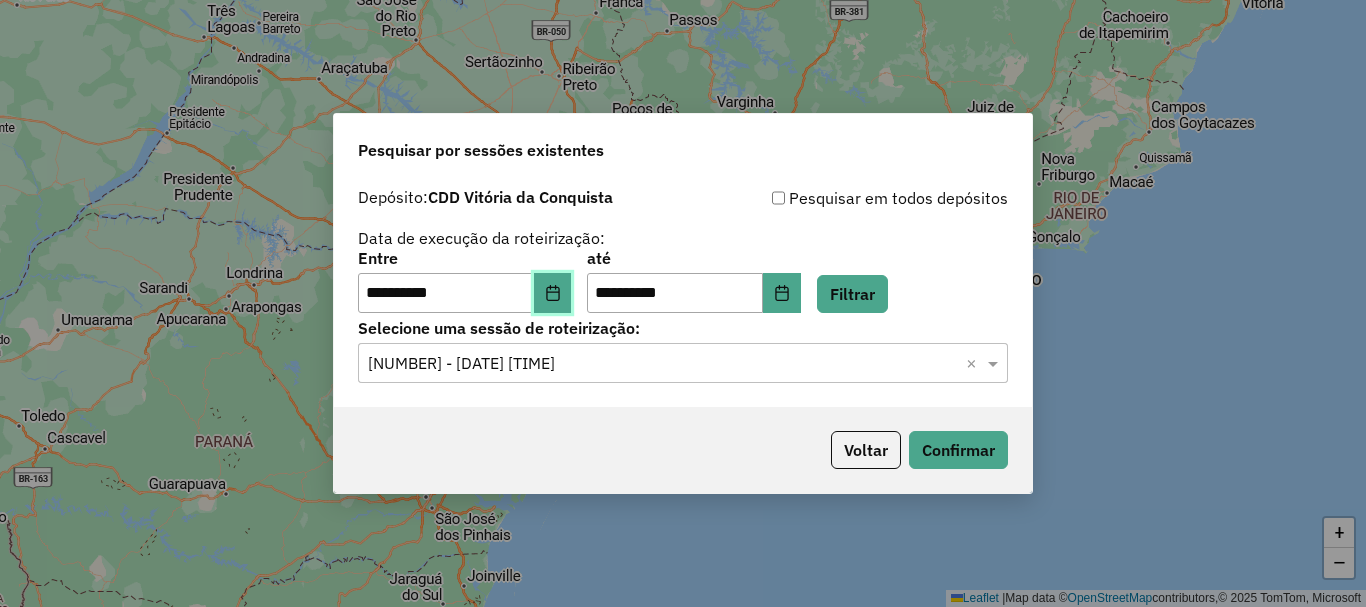 click 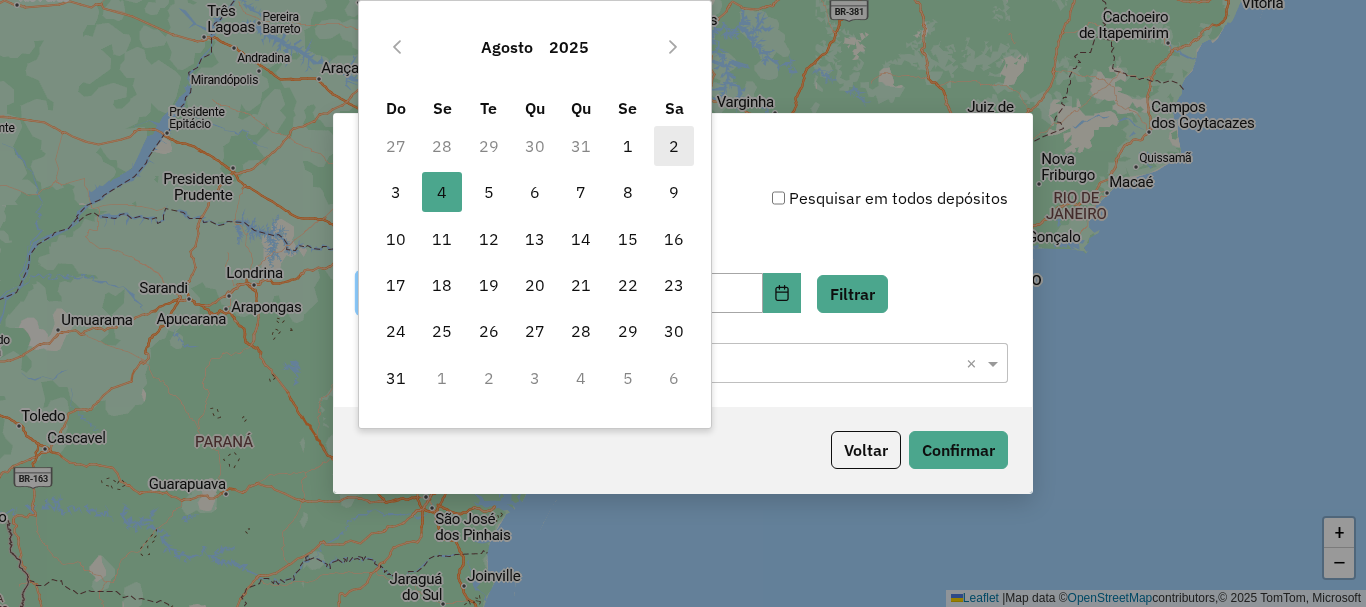 click on "2" at bounding box center [674, 146] 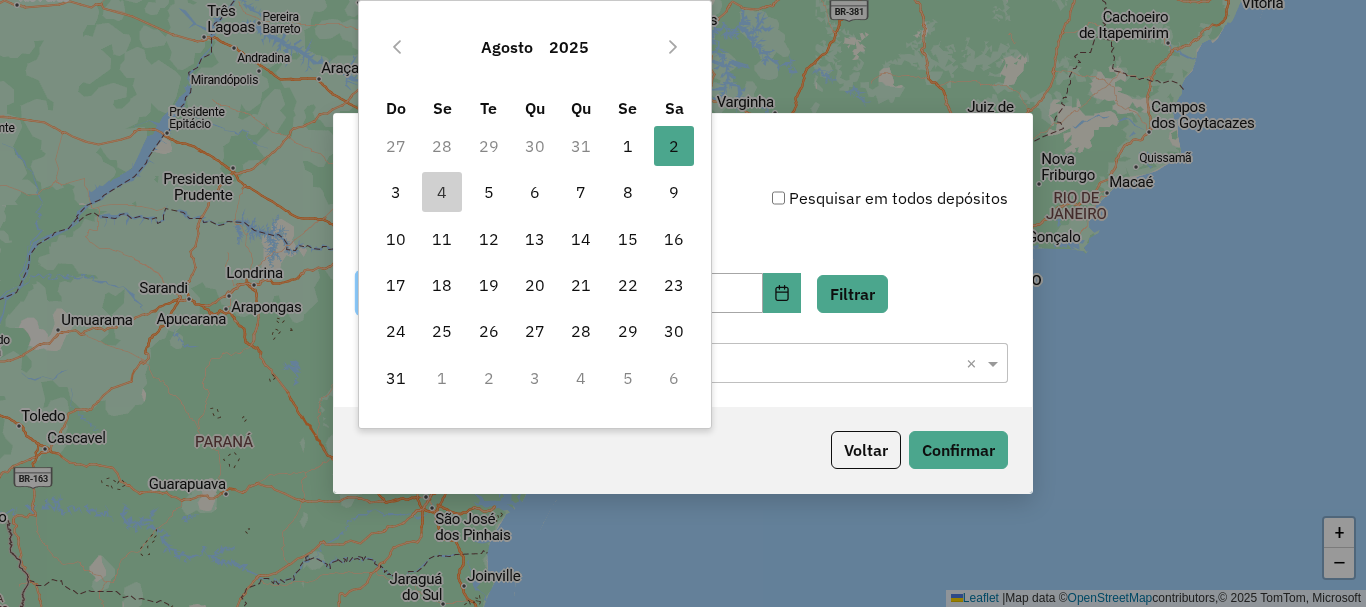 type on "**********" 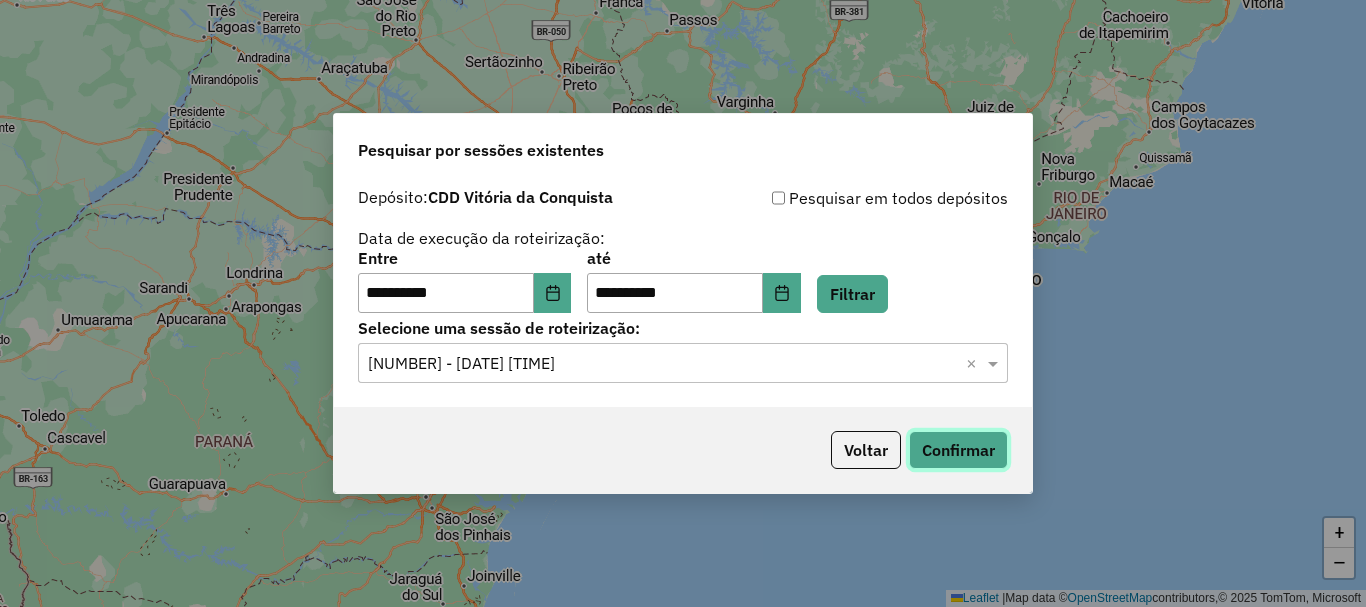 click on "Confirmar" 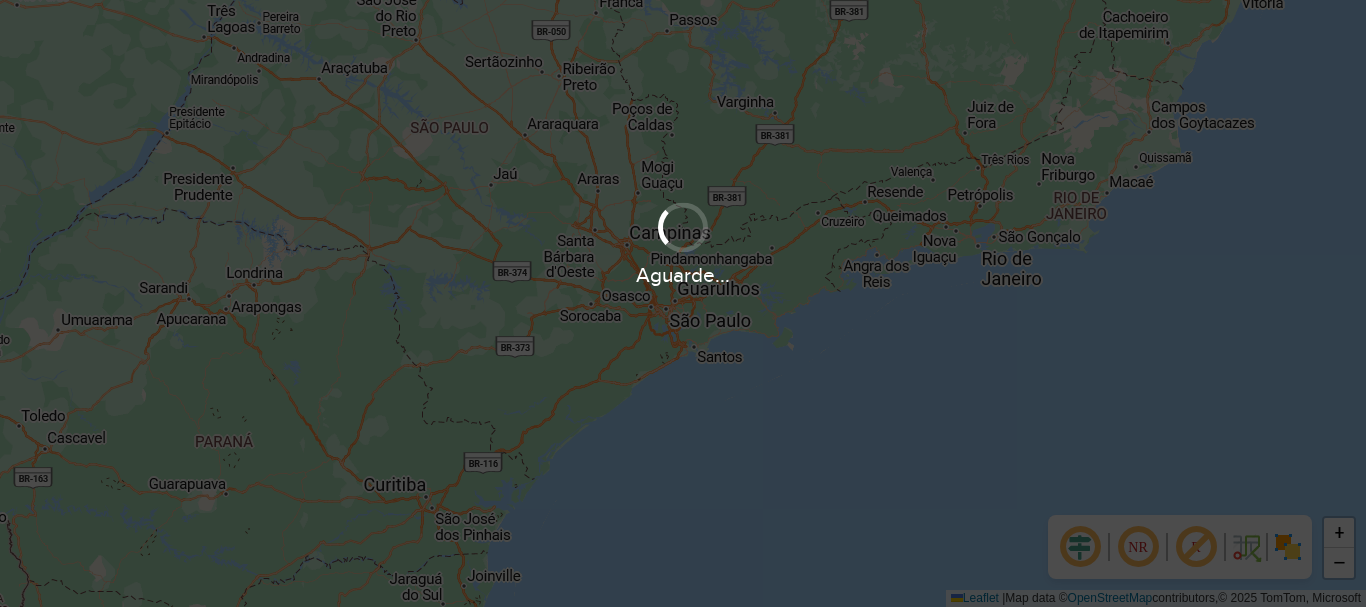 scroll, scrollTop: 0, scrollLeft: 0, axis: both 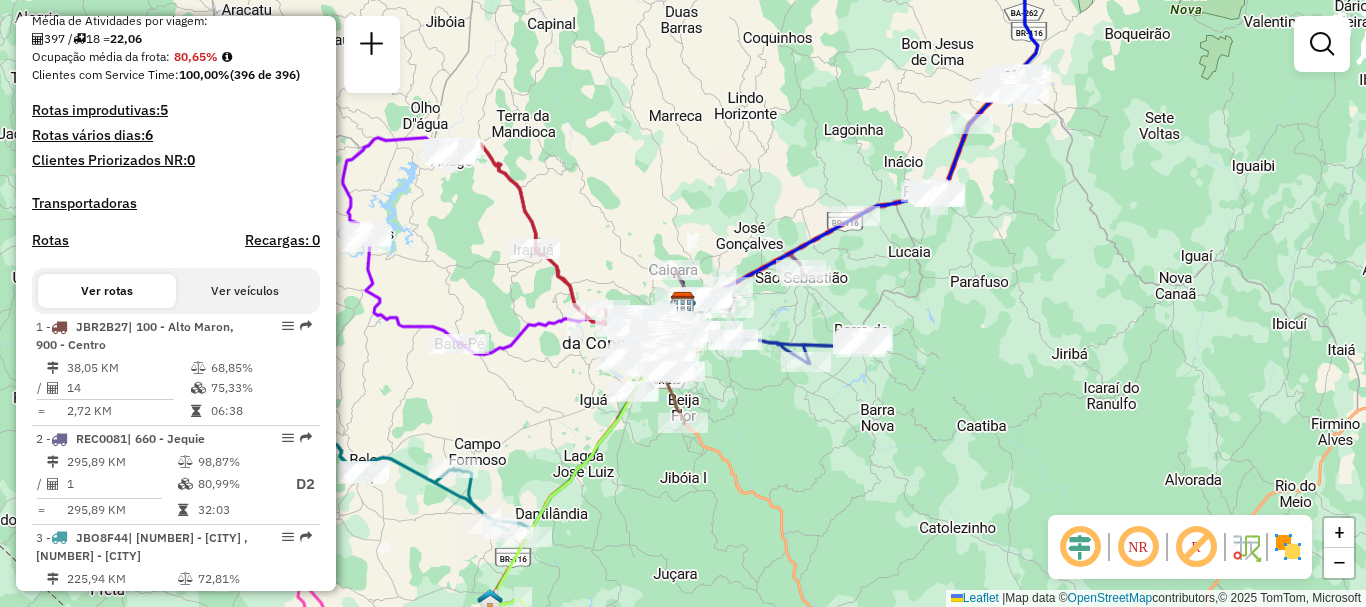 click on "Ver veículos" at bounding box center (245, 291) 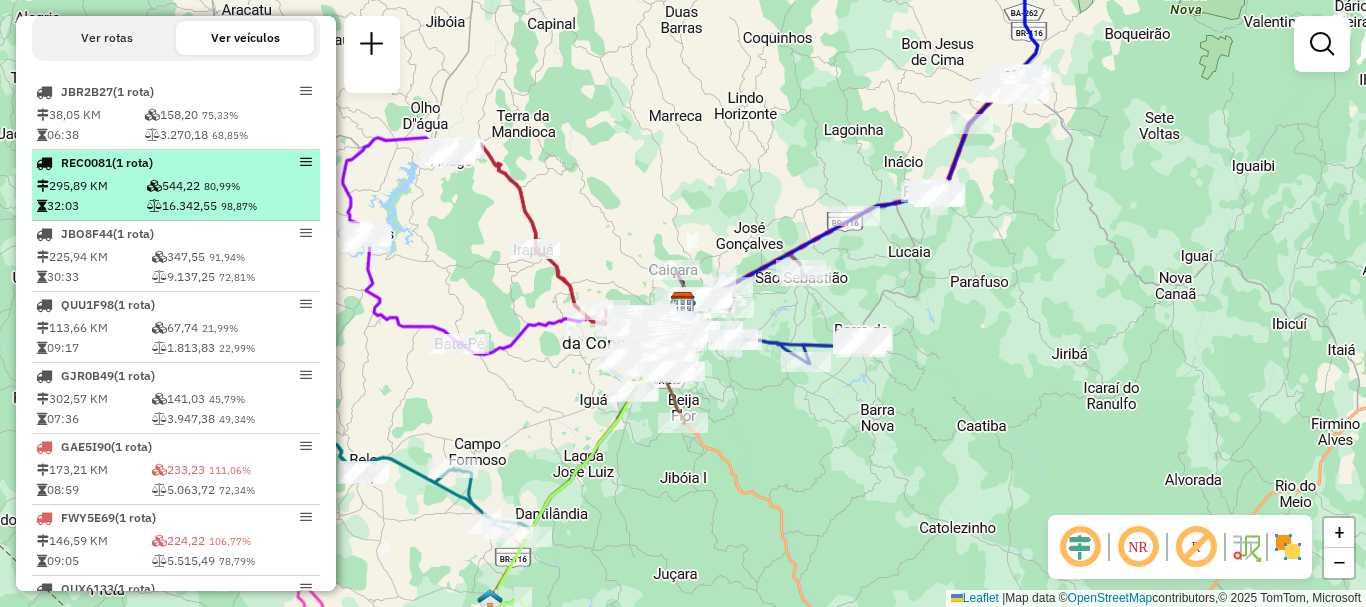 scroll, scrollTop: 550, scrollLeft: 0, axis: vertical 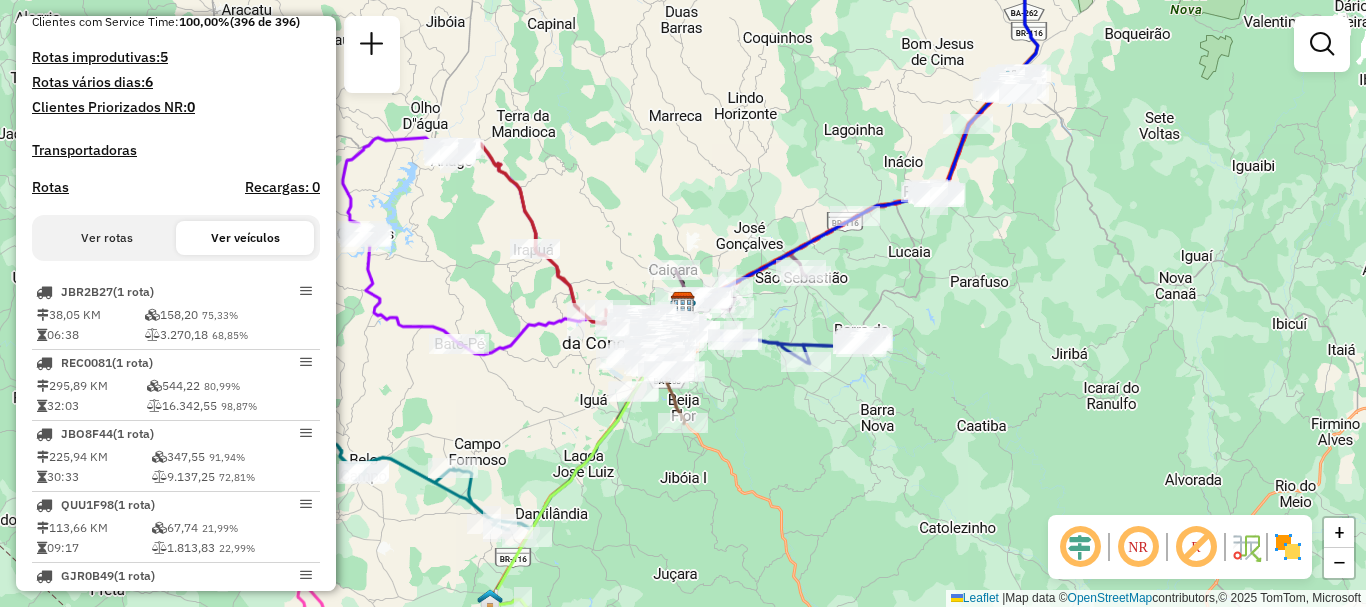 click on "Rotas" at bounding box center [50, 187] 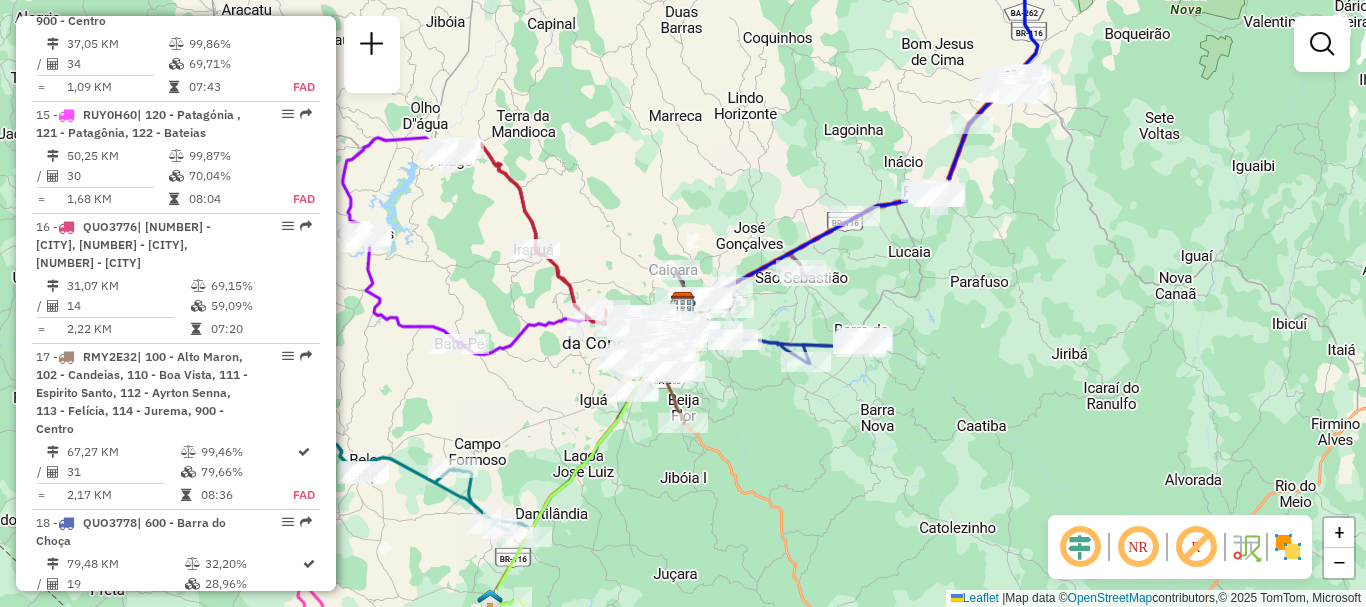 scroll, scrollTop: 2297, scrollLeft: 0, axis: vertical 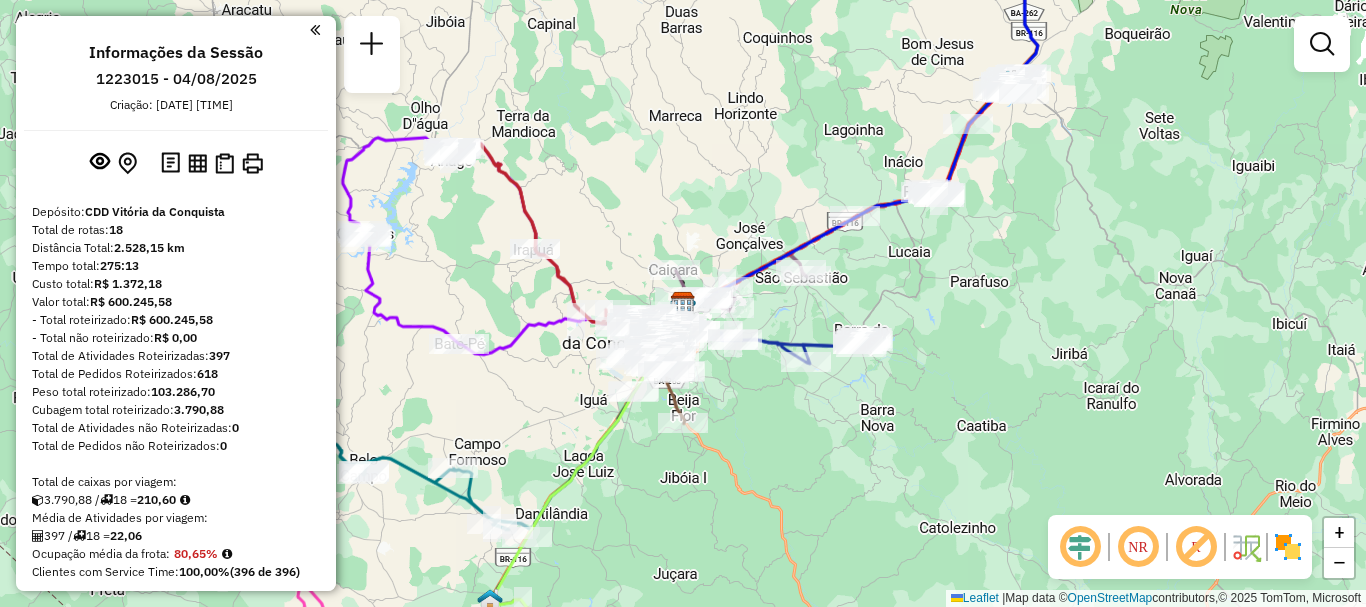 drag, startPoint x: 176, startPoint y: 79, endPoint x: 208, endPoint y: 56, distance: 39.40812 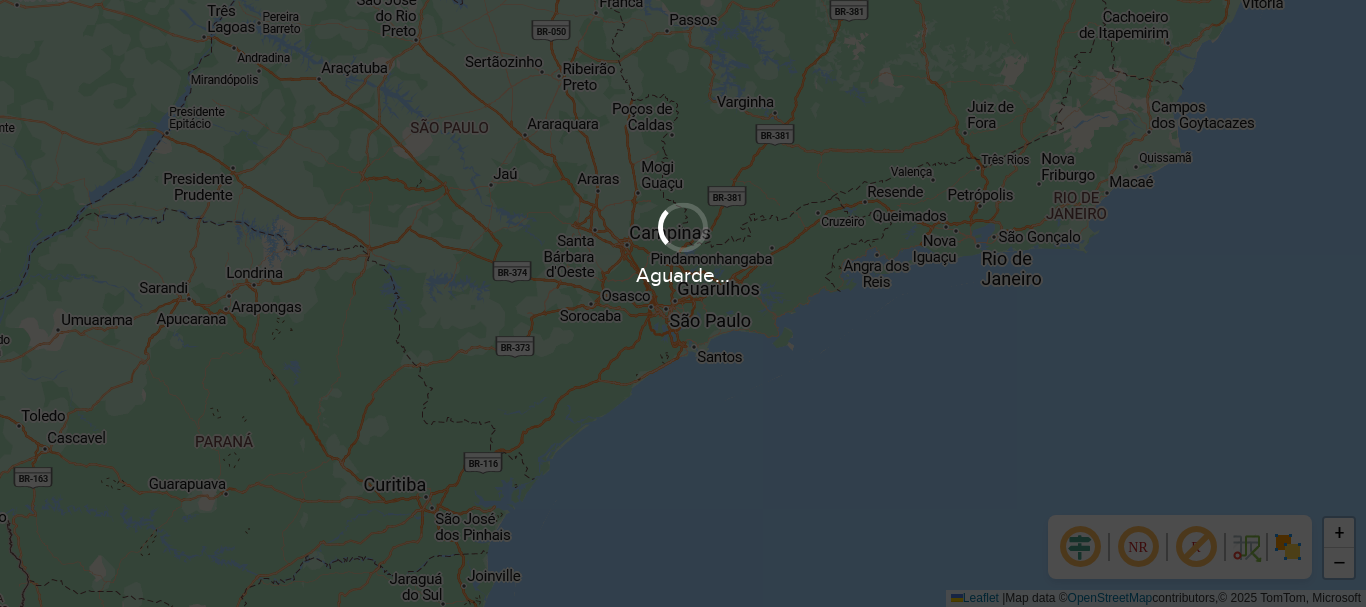 scroll, scrollTop: 0, scrollLeft: 0, axis: both 